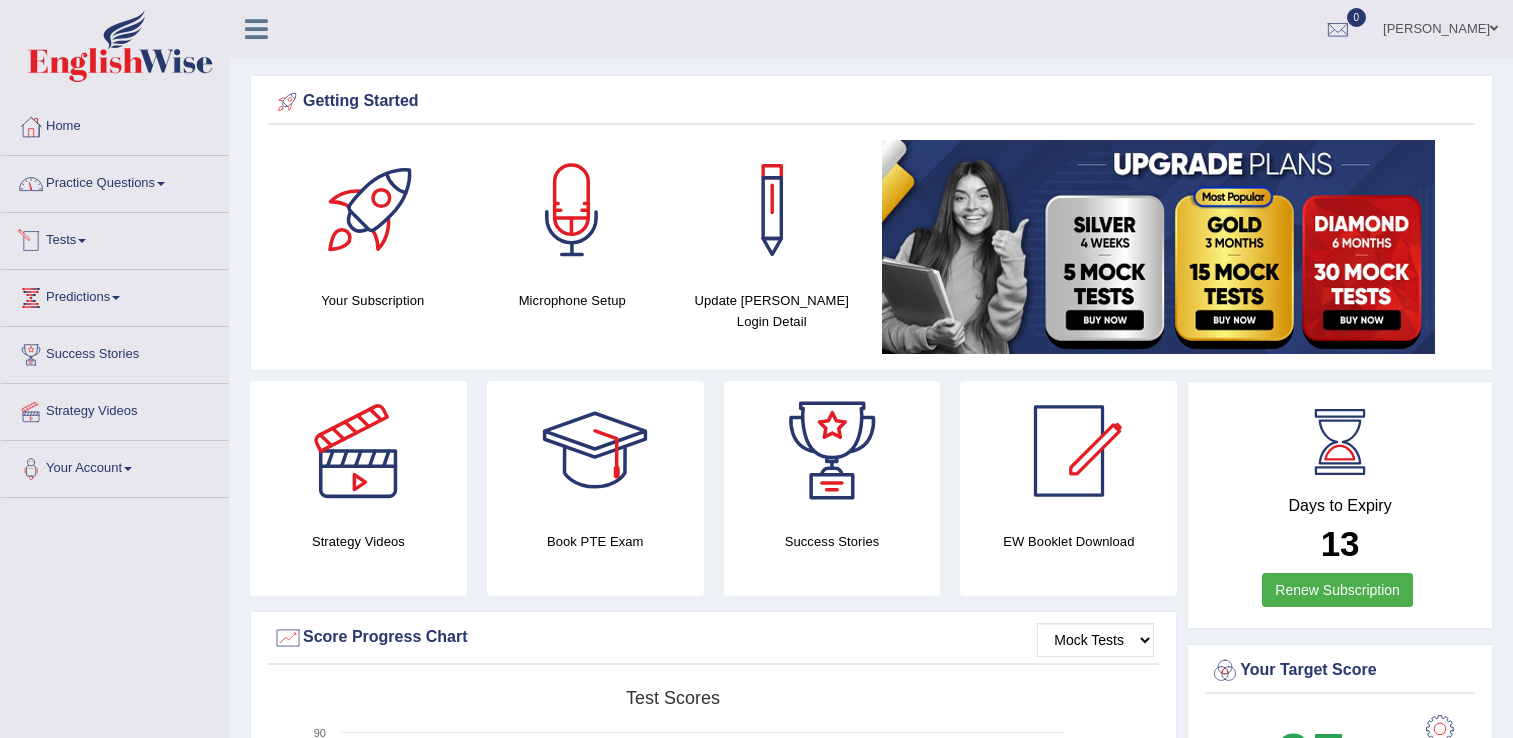 scroll, scrollTop: 0, scrollLeft: 0, axis: both 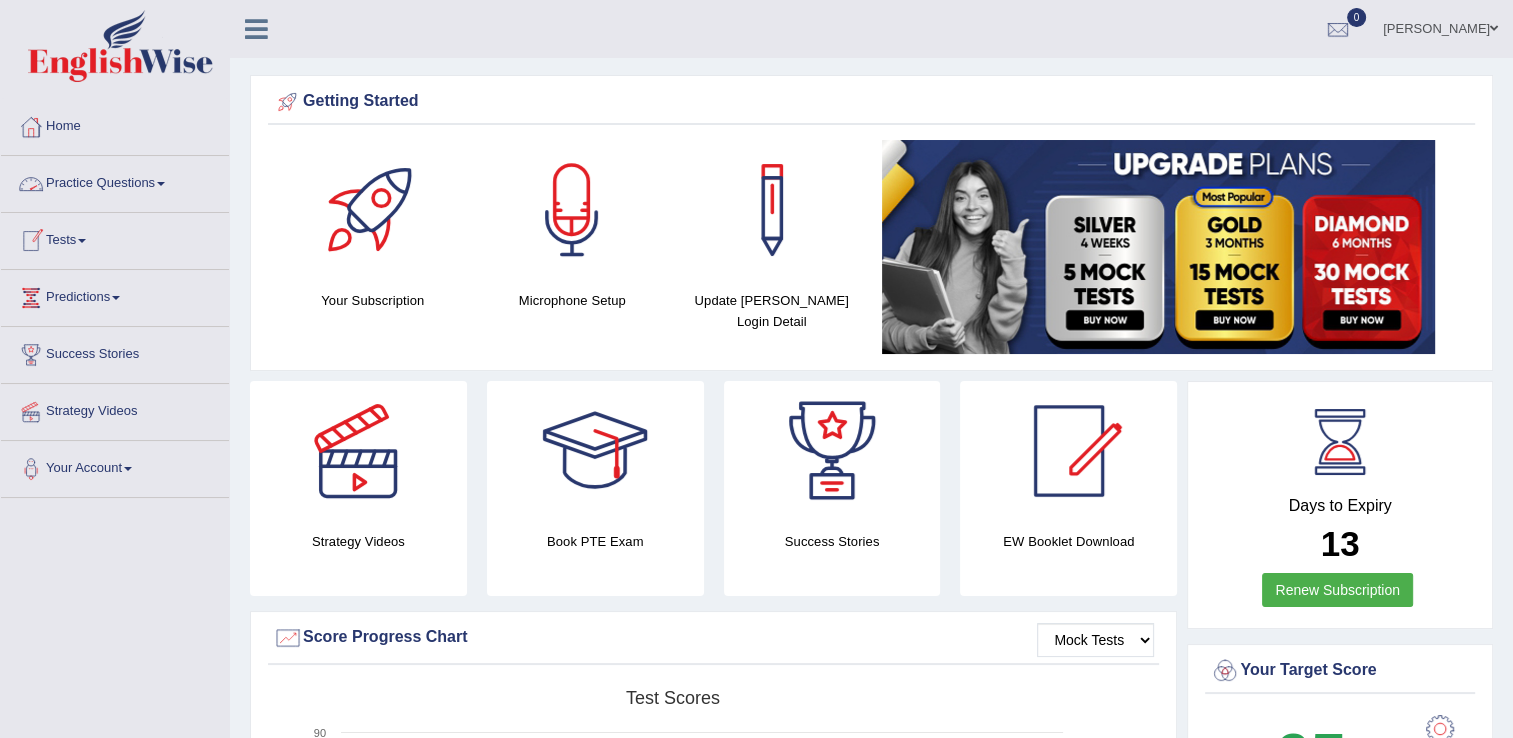 click on "Practice Questions" at bounding box center (115, 181) 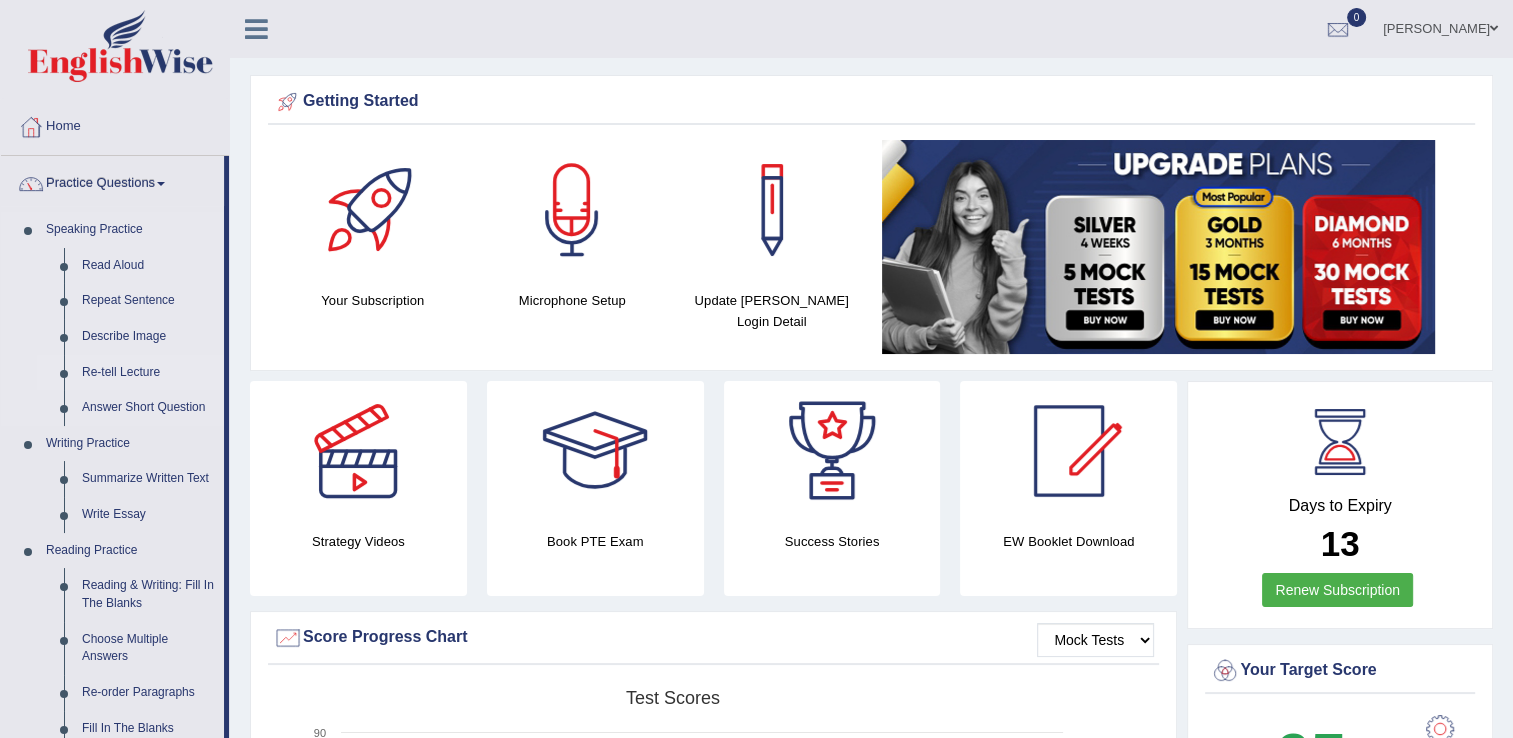 click on "Re-tell Lecture" at bounding box center (148, 373) 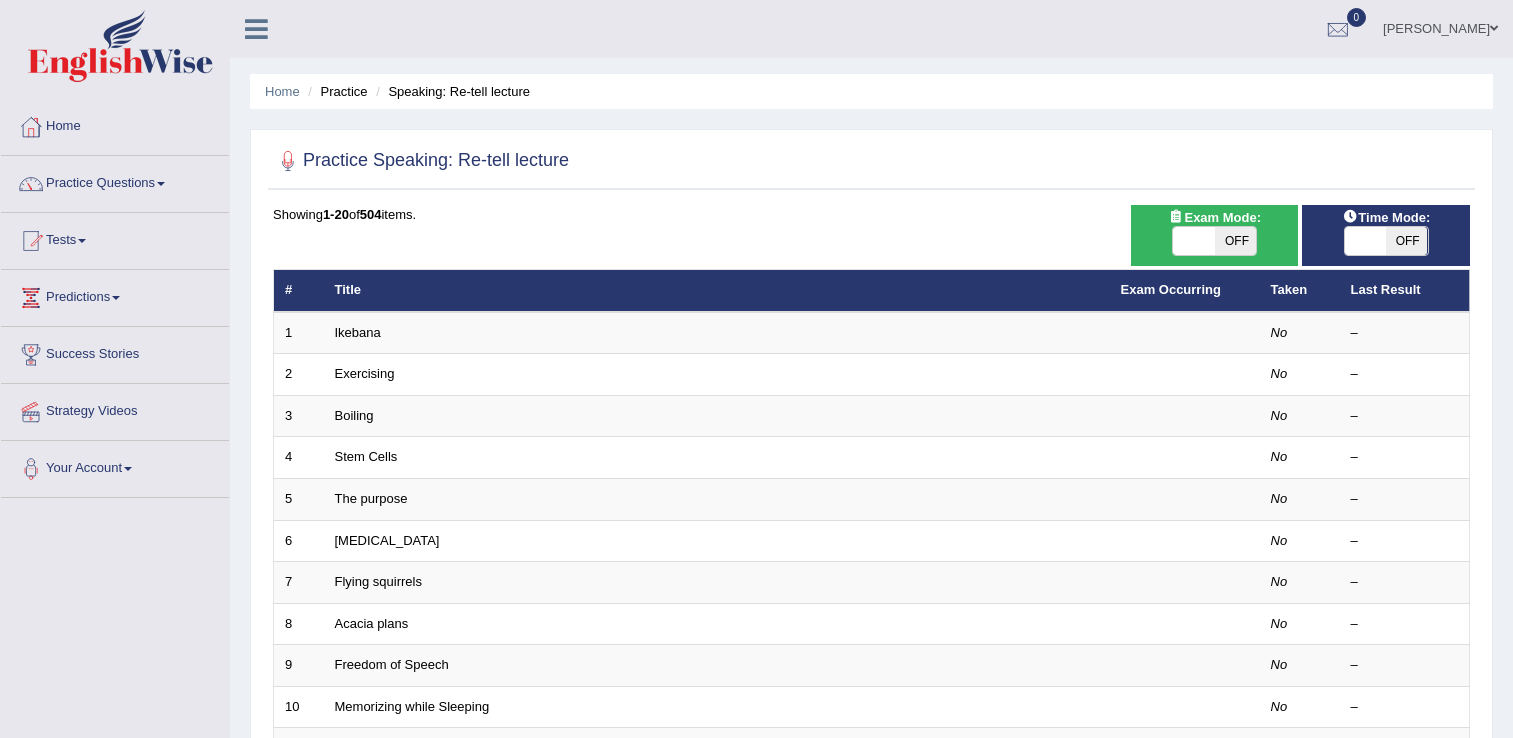 scroll, scrollTop: 0, scrollLeft: 0, axis: both 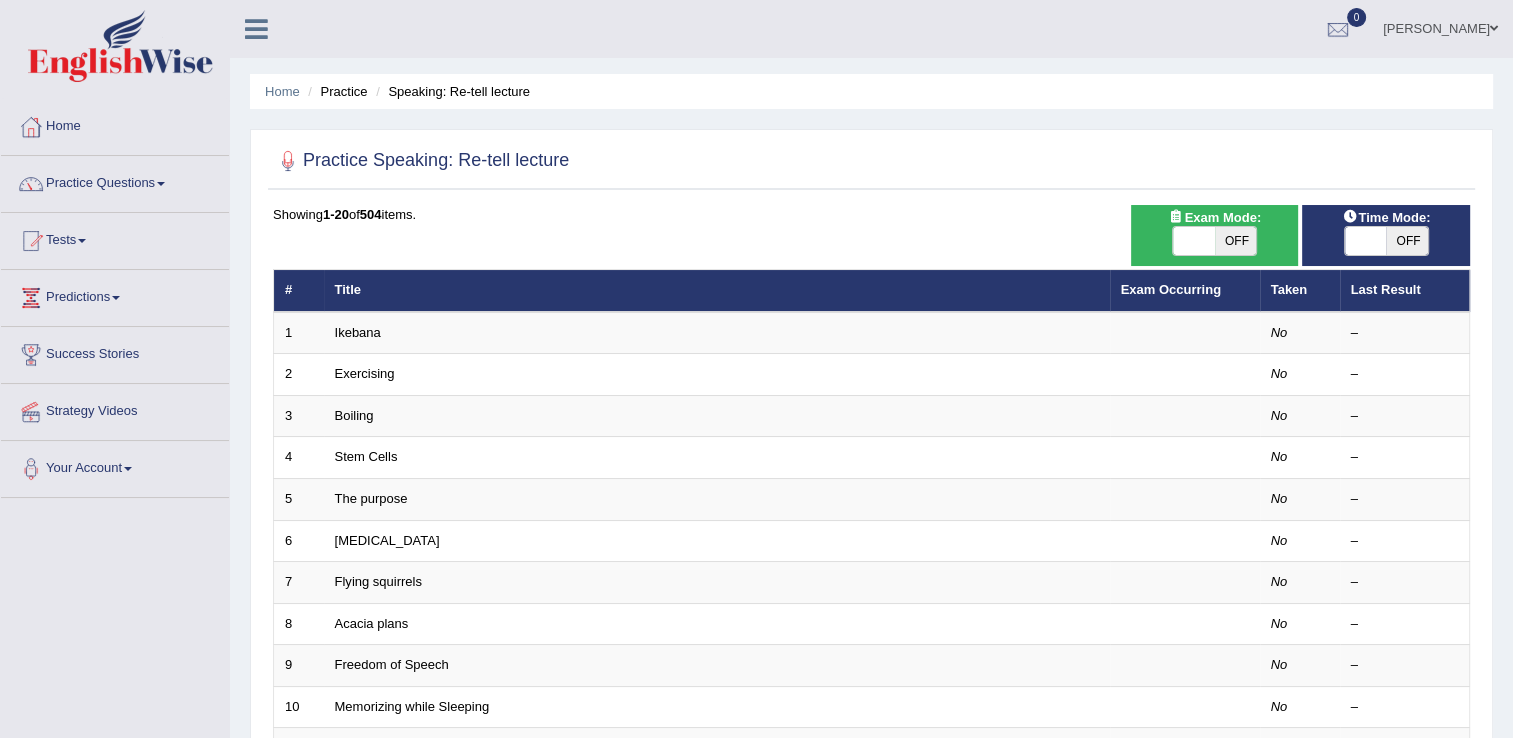 click on "OFF" at bounding box center [1236, 241] 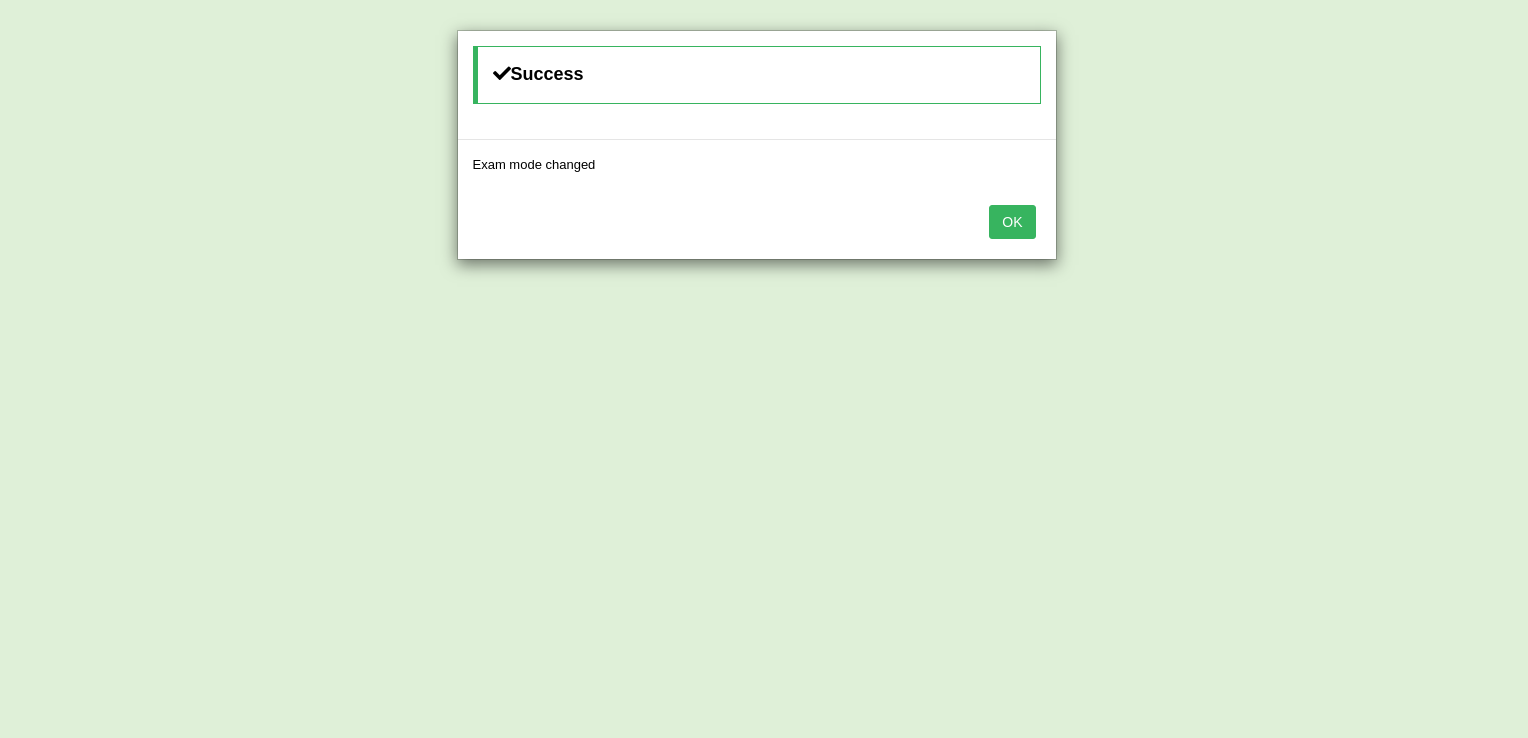 click on "OK" at bounding box center [1012, 222] 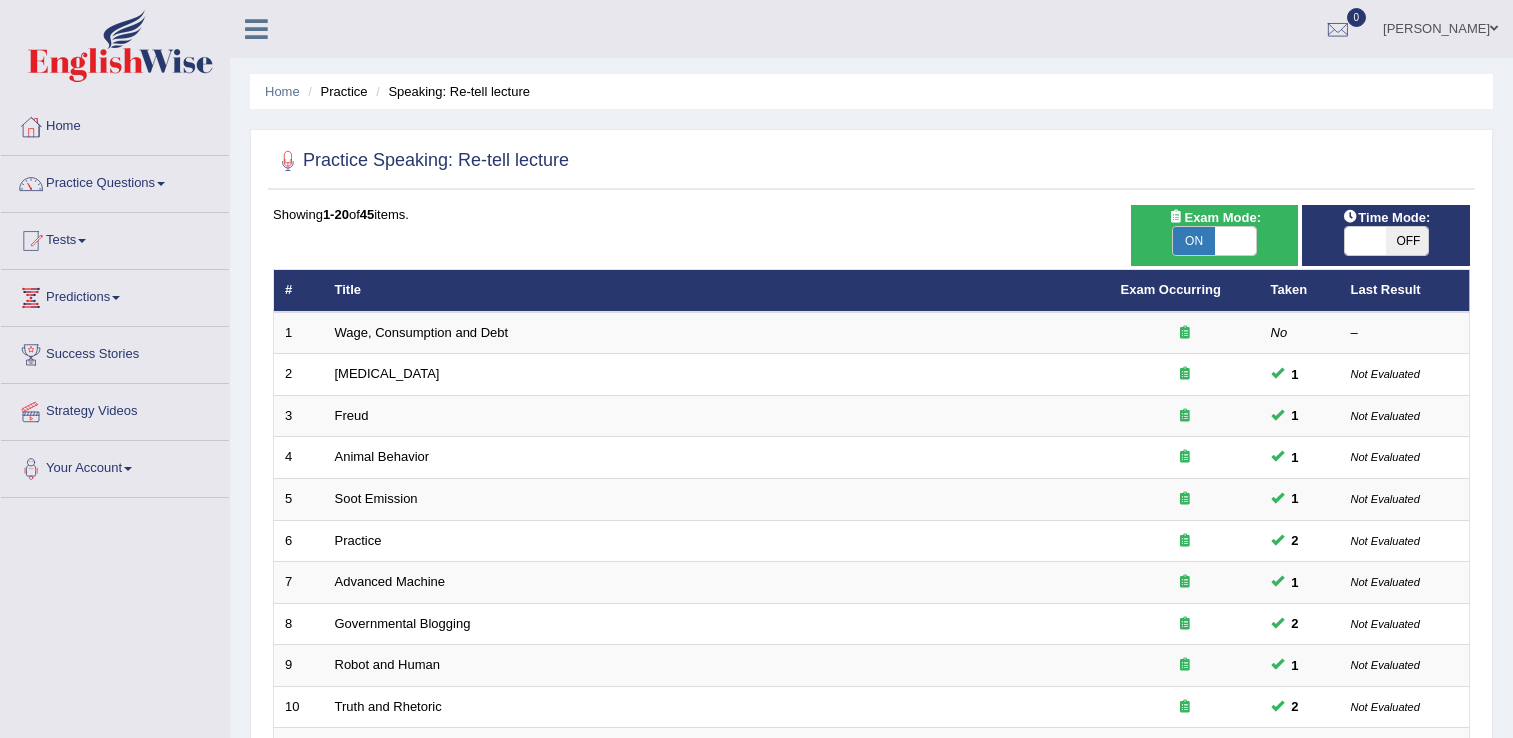 scroll, scrollTop: 0, scrollLeft: 0, axis: both 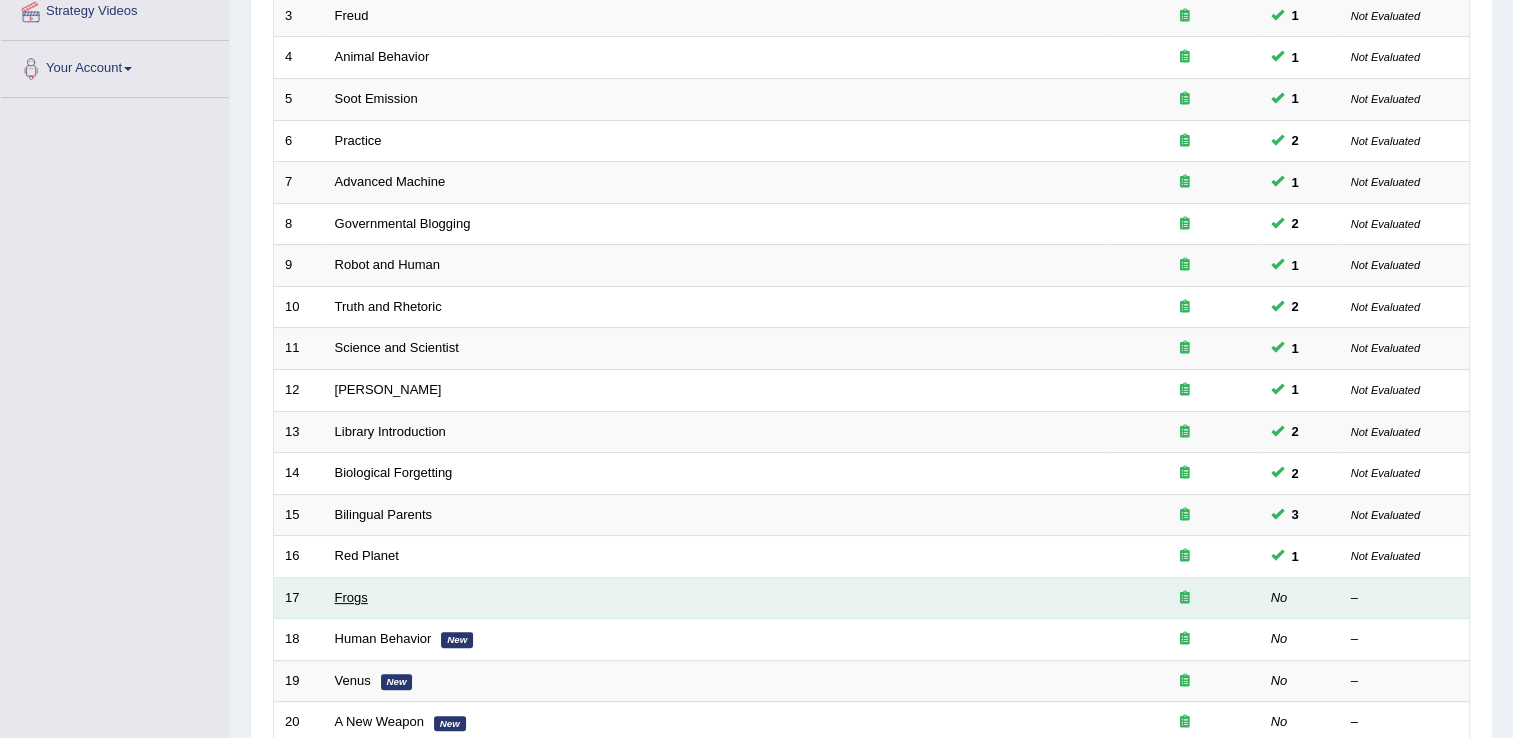 click on "Frogs" at bounding box center (351, 597) 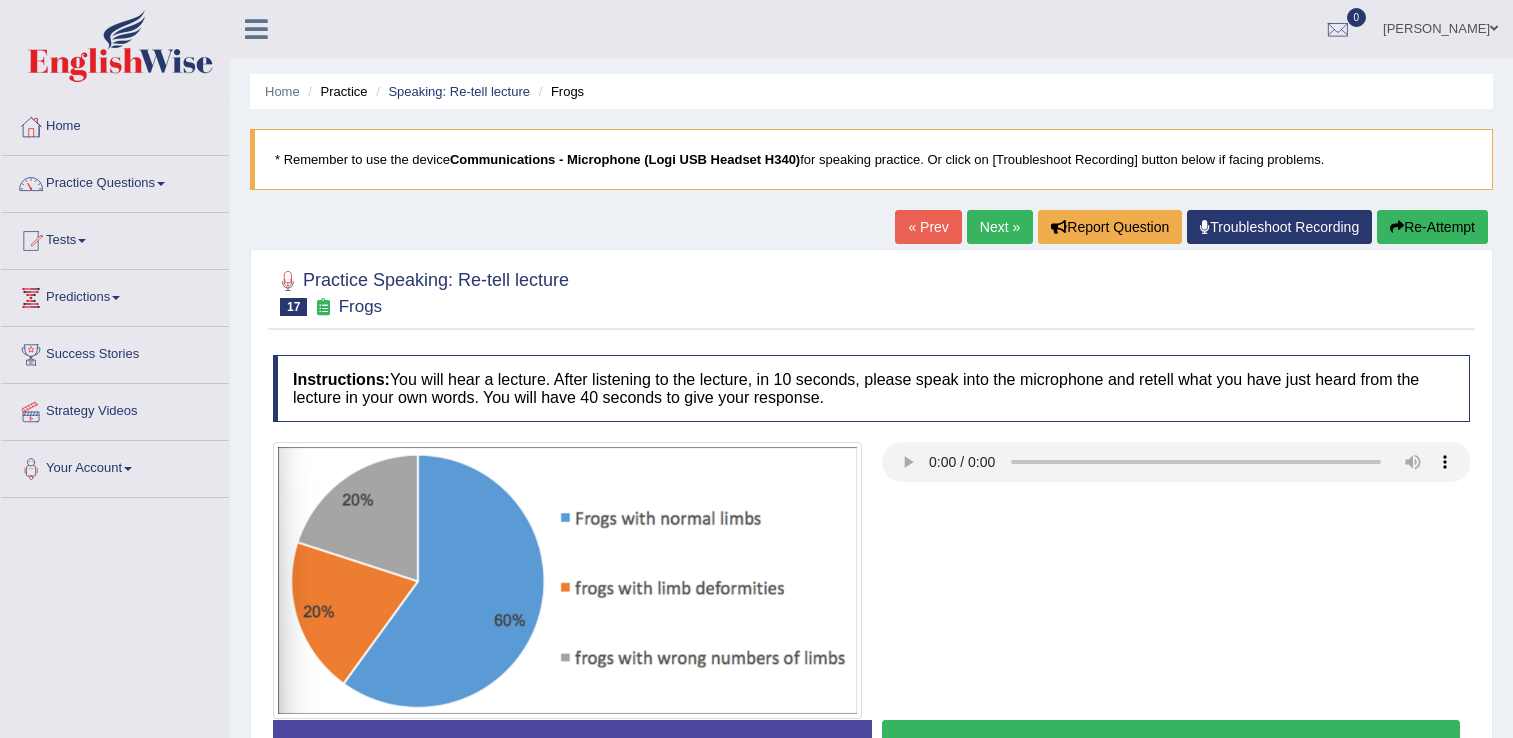 scroll, scrollTop: 0, scrollLeft: 0, axis: both 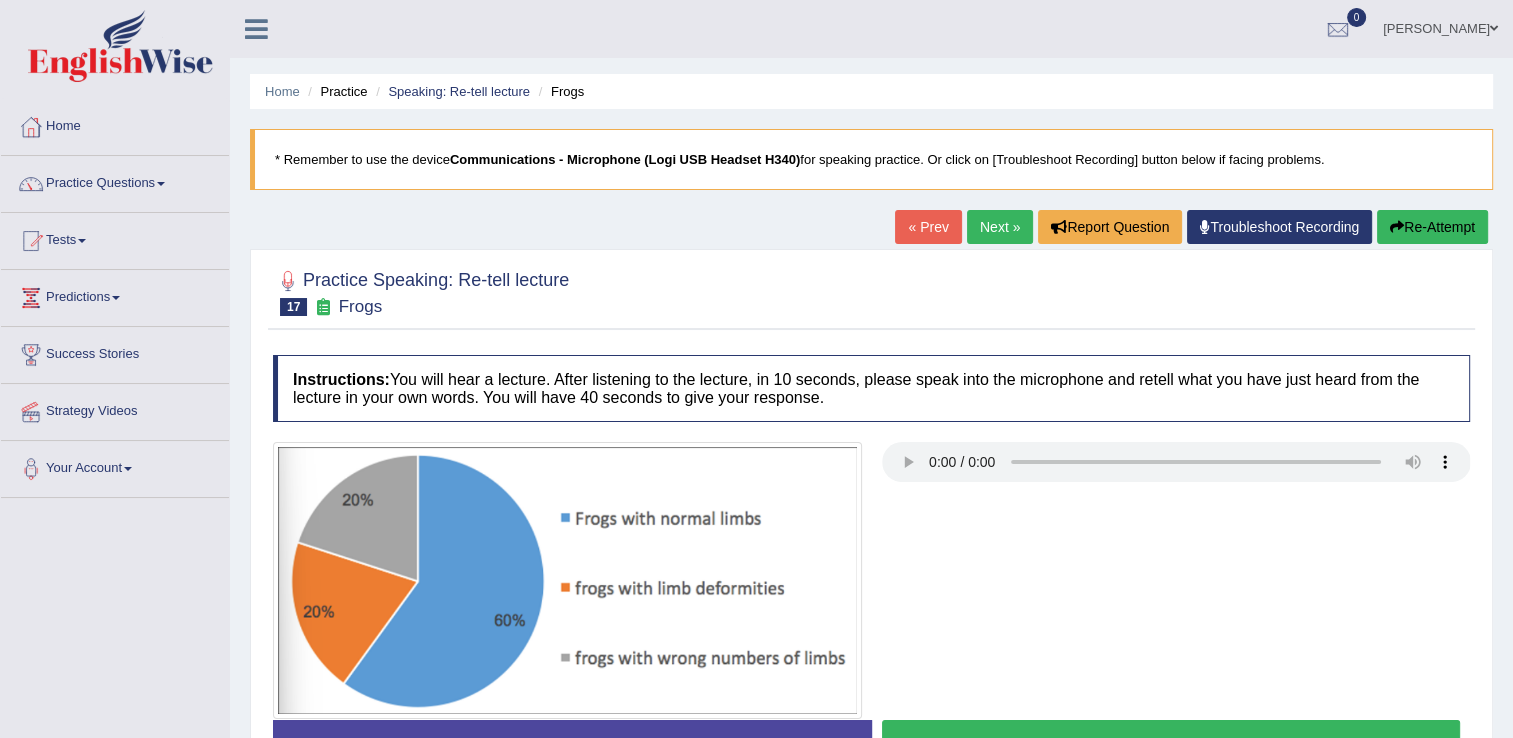 click at bounding box center [31, 127] 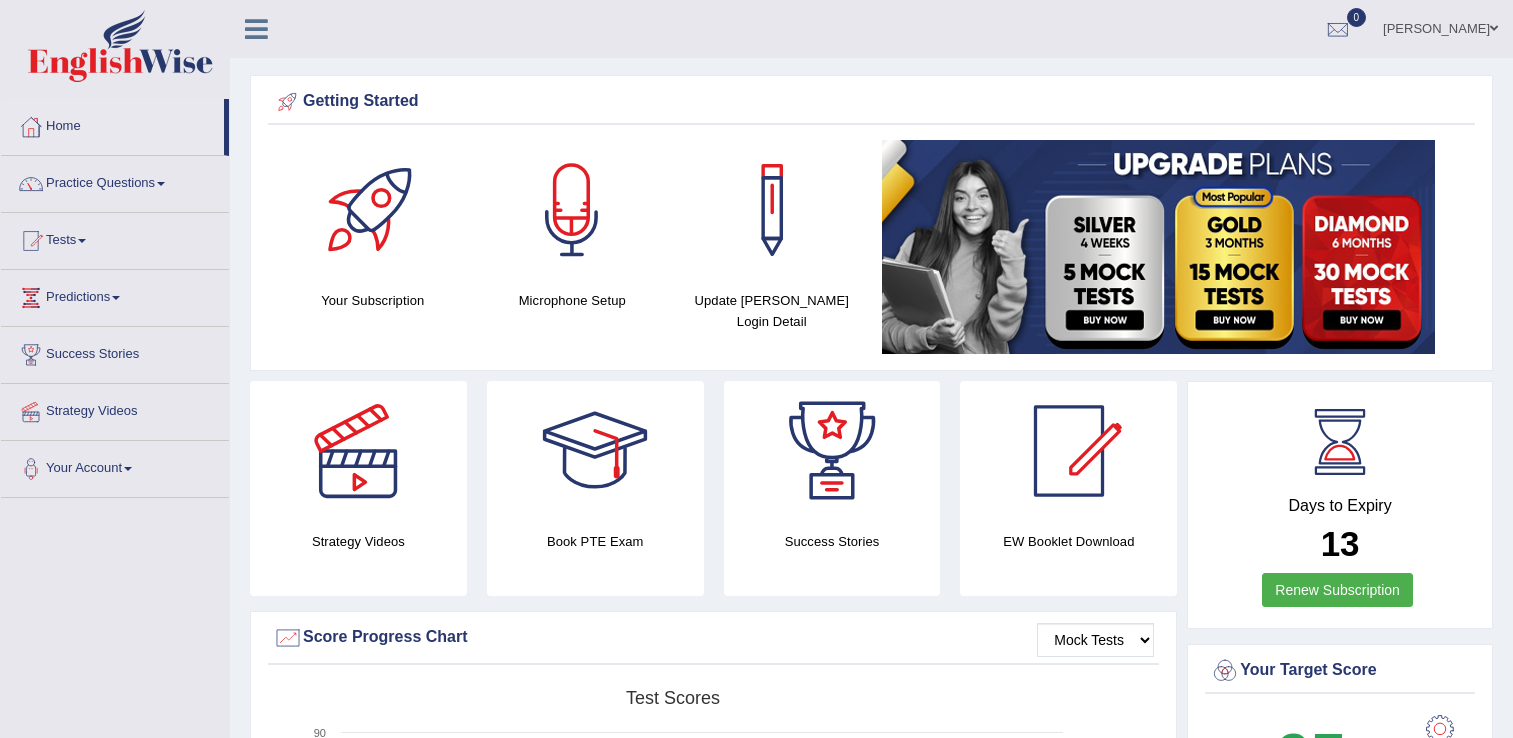 scroll, scrollTop: 0, scrollLeft: 0, axis: both 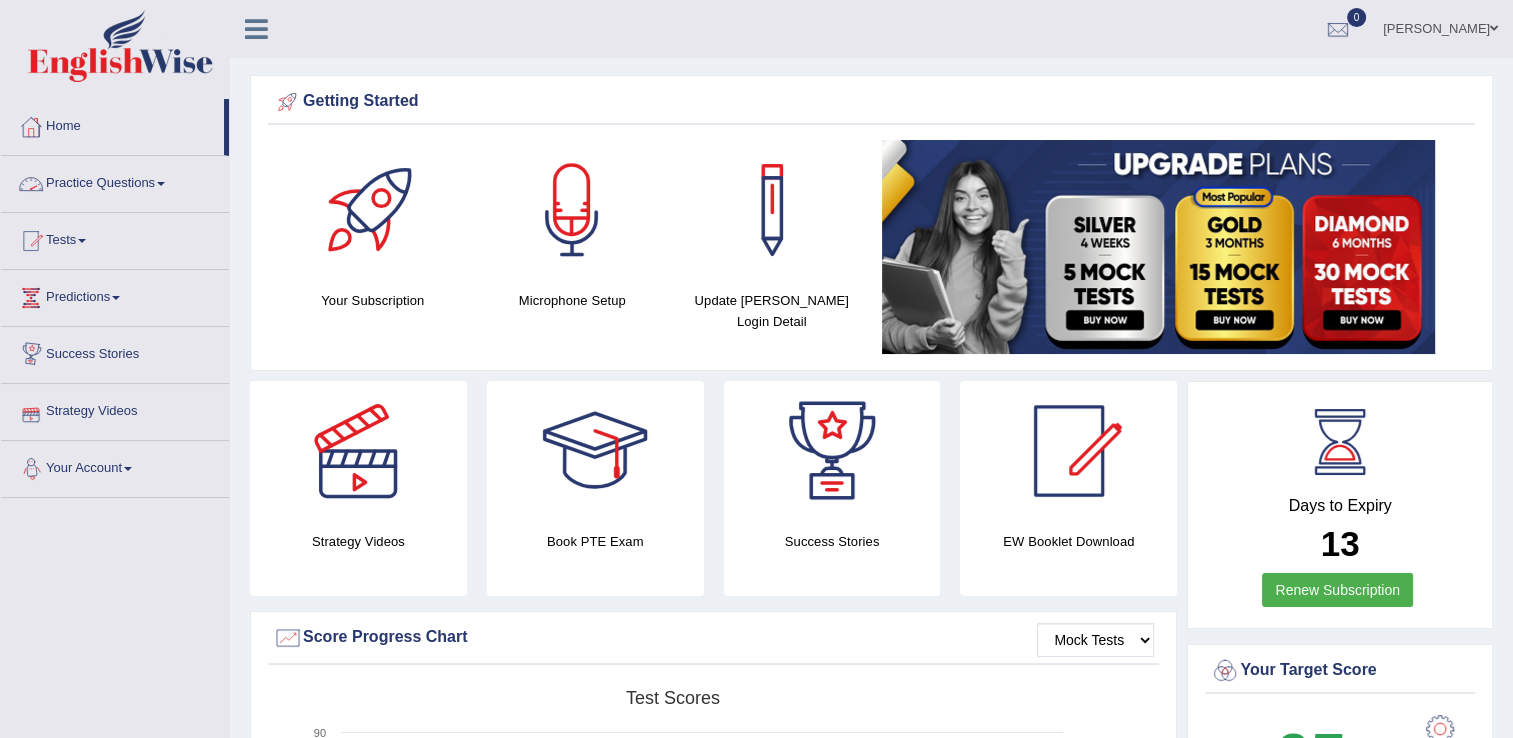 click on "Practice Questions" at bounding box center [115, 181] 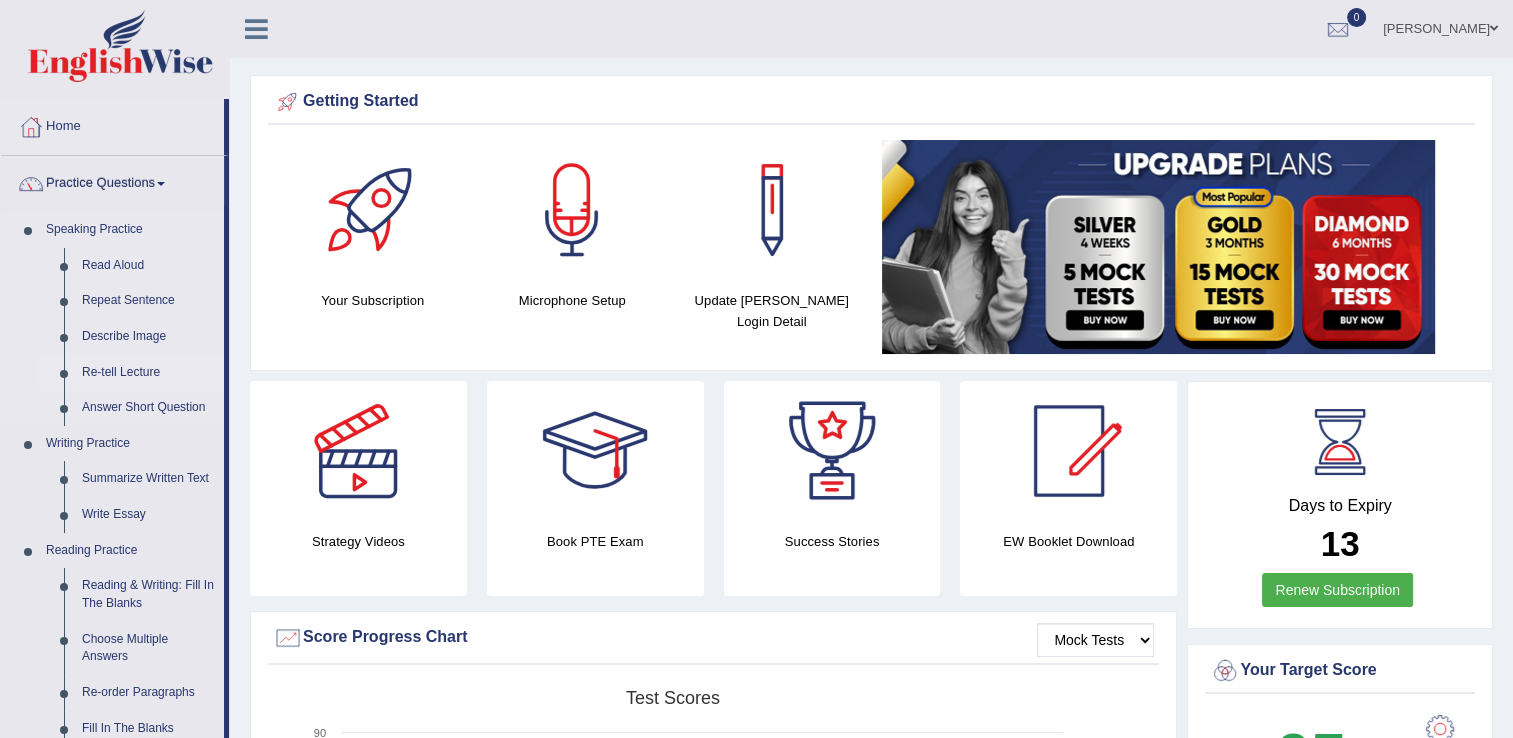 click on "Re-tell Lecture" at bounding box center [148, 373] 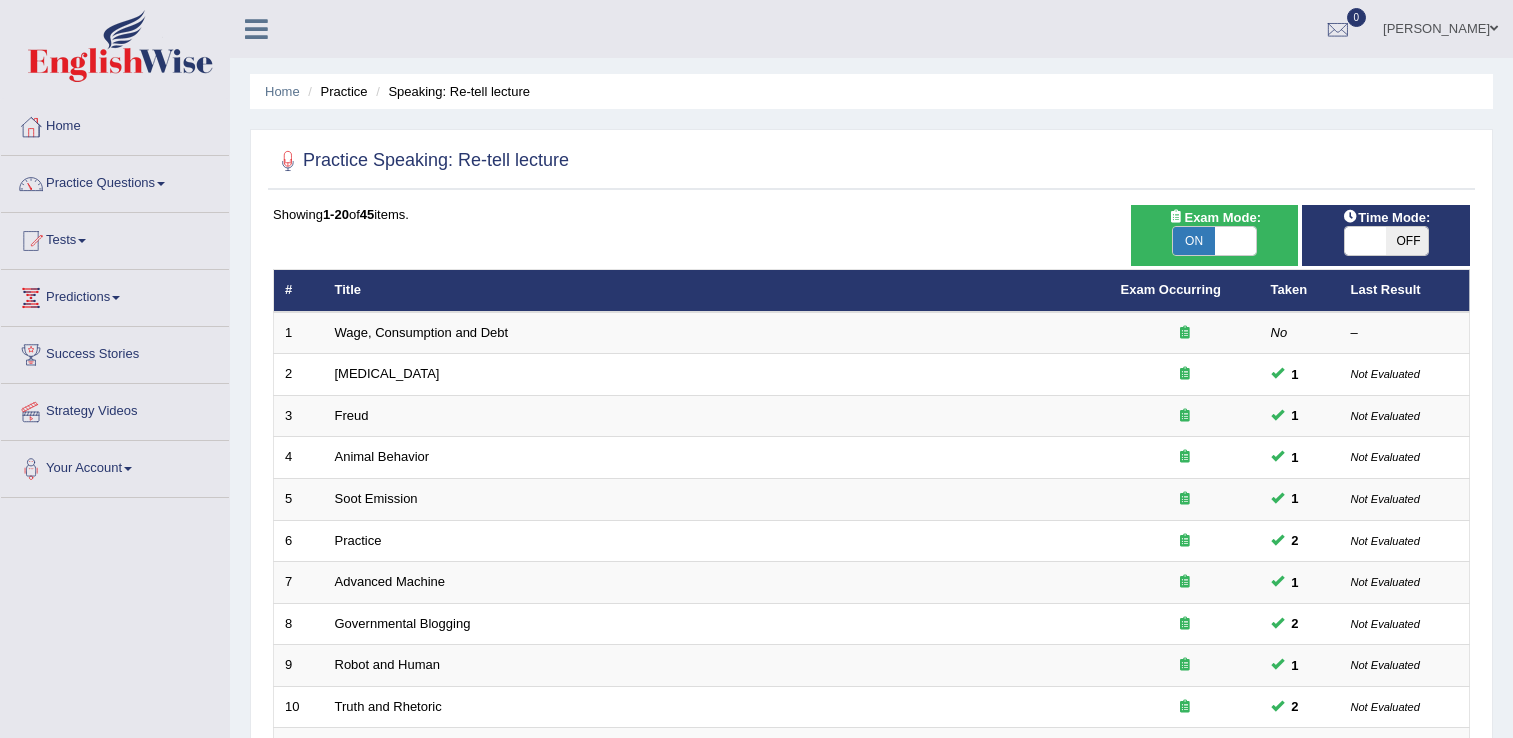 scroll, scrollTop: 0, scrollLeft: 0, axis: both 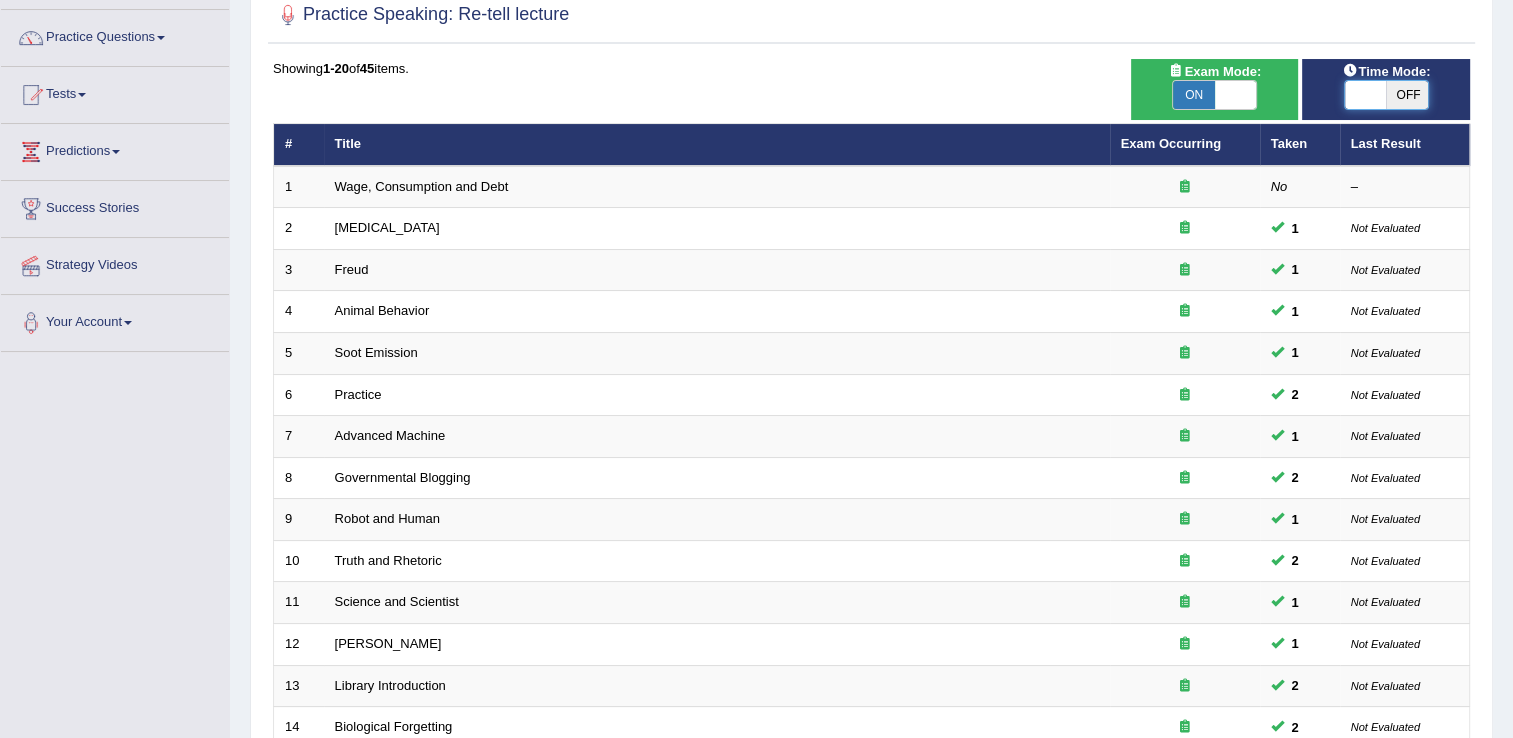 click at bounding box center (1366, 95) 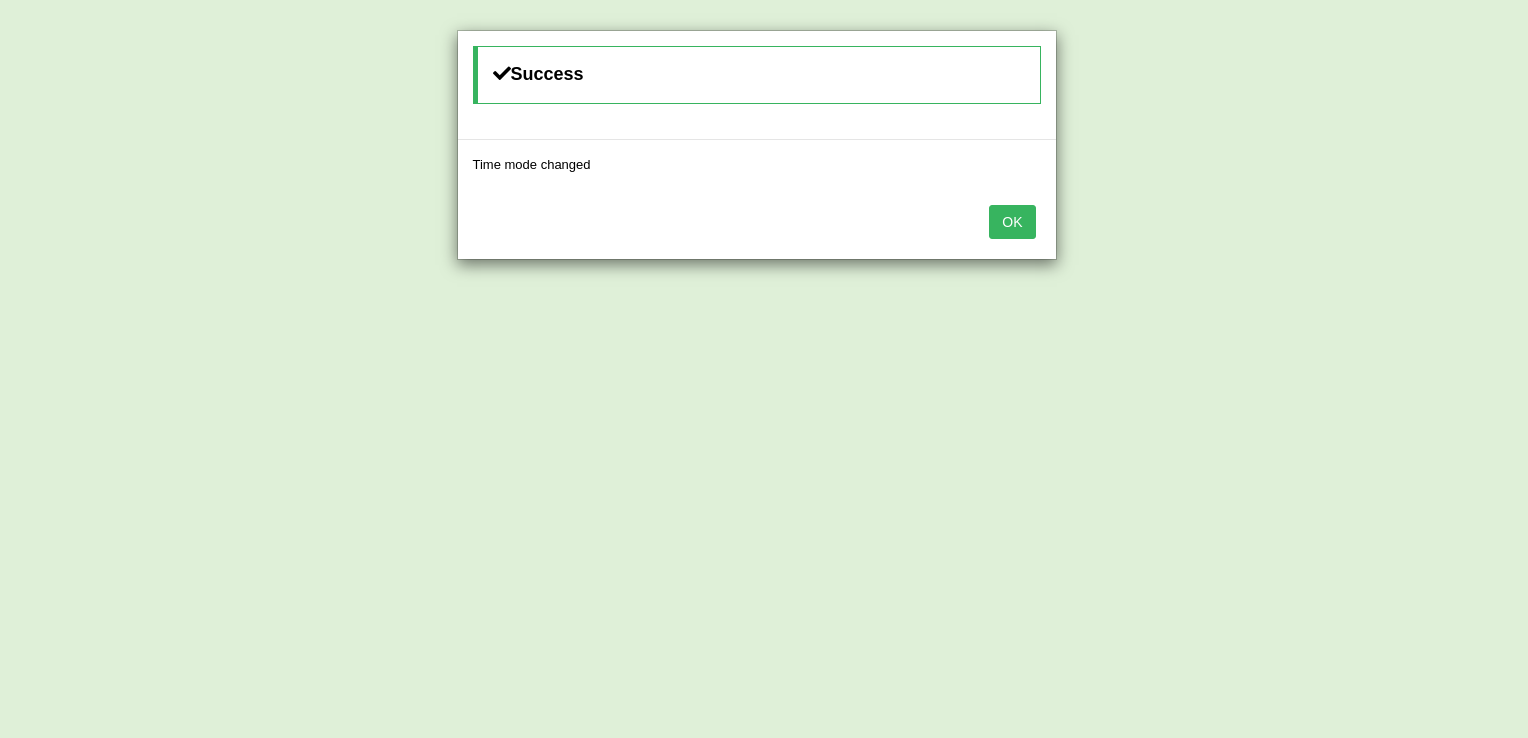 click on "OK" at bounding box center (1012, 222) 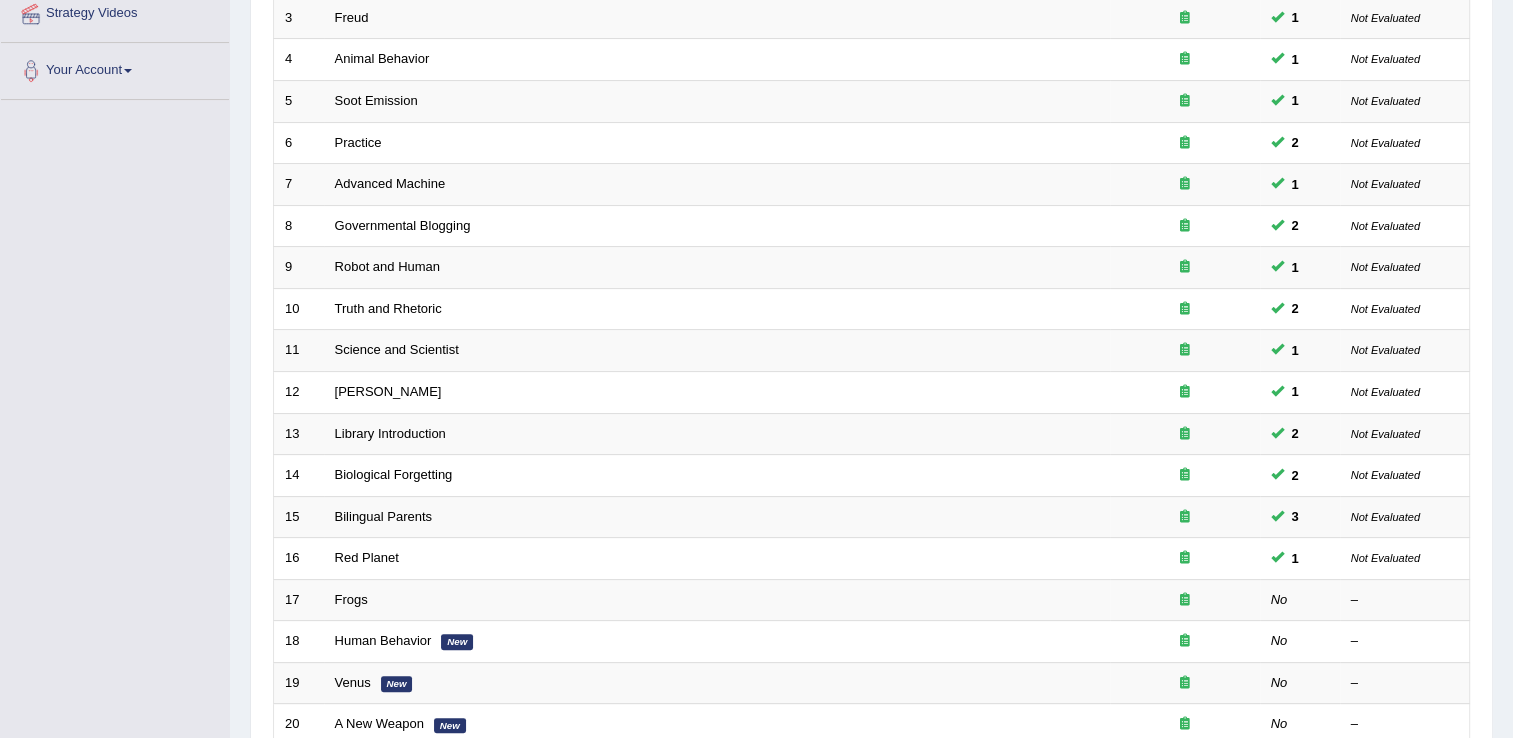 scroll, scrollTop: 426, scrollLeft: 0, axis: vertical 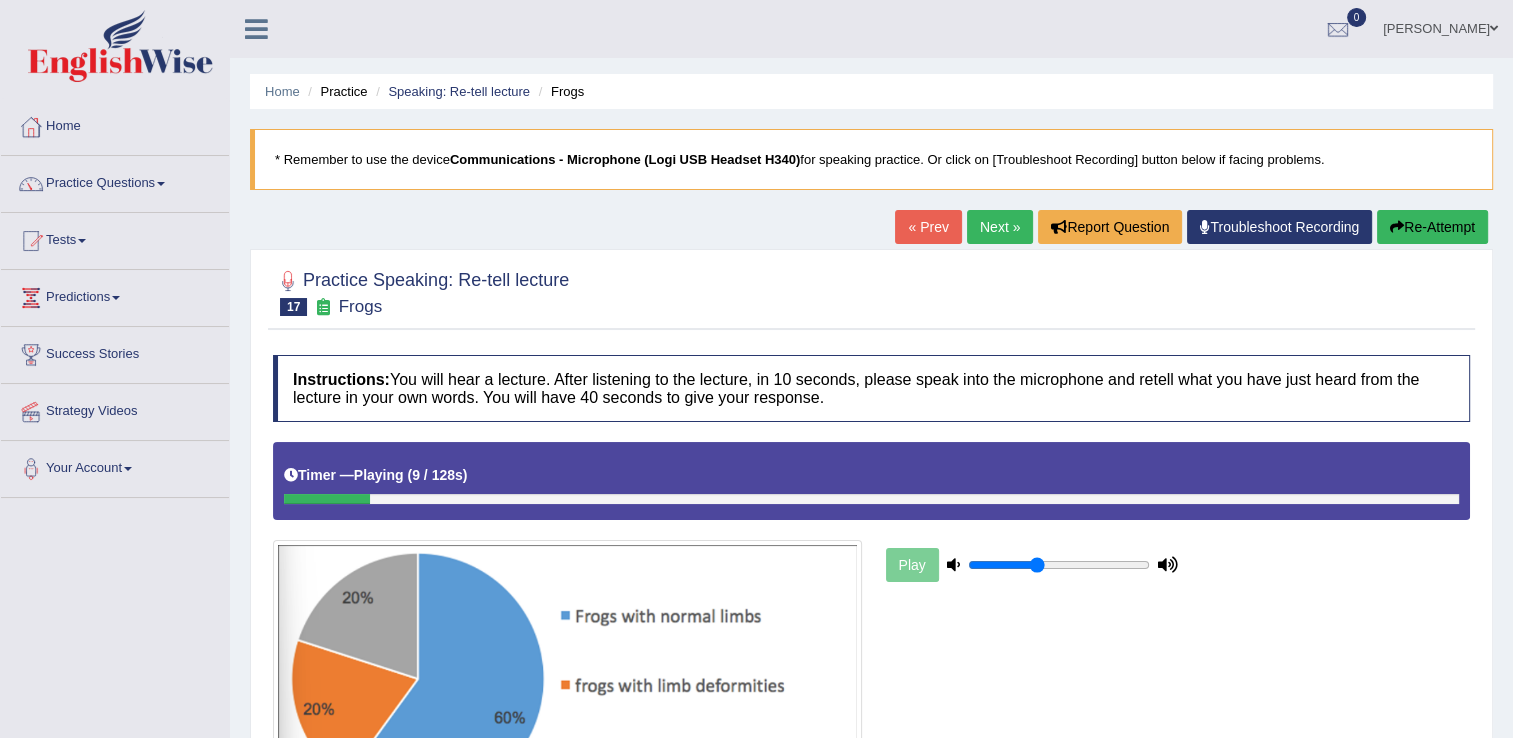 click on "Re-Attempt" at bounding box center (1432, 227) 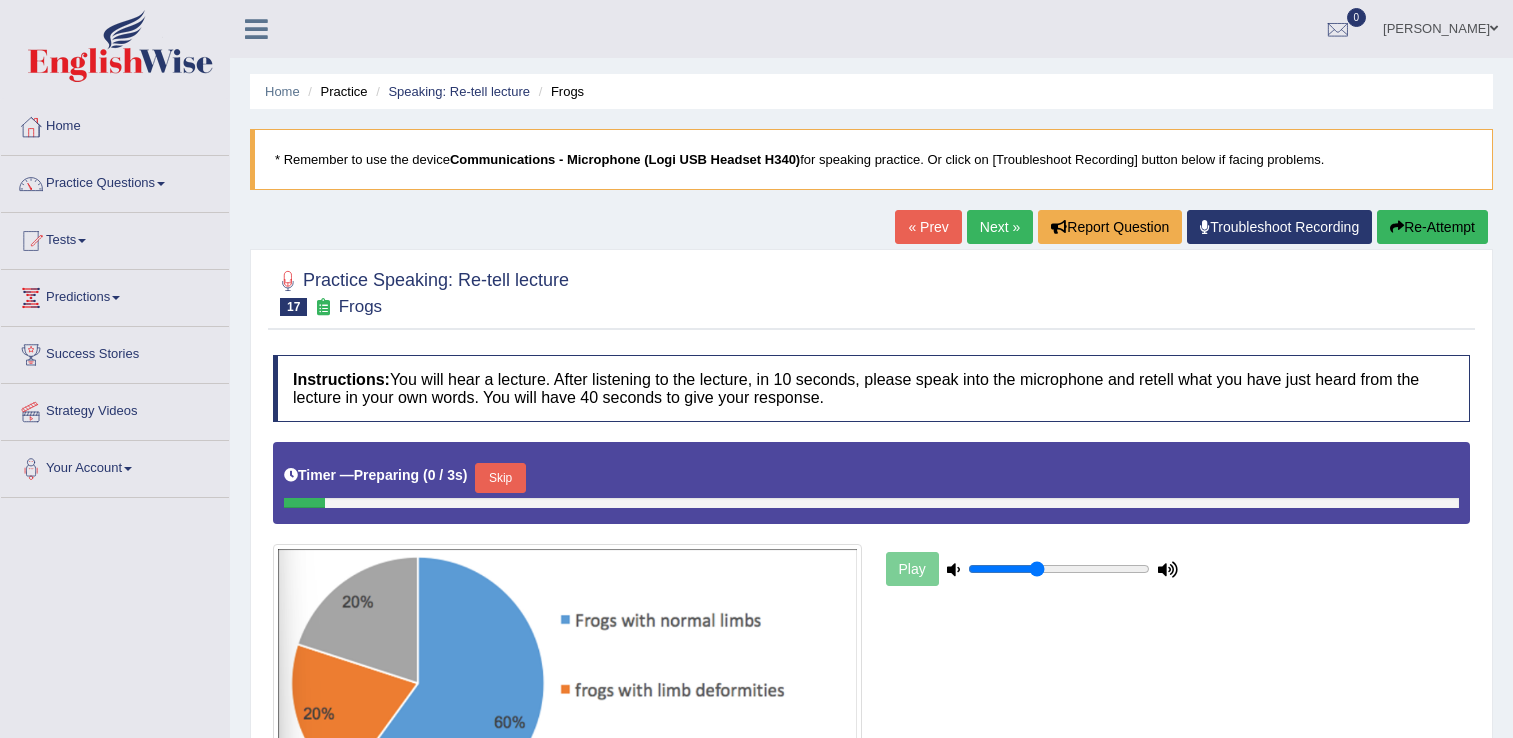 scroll, scrollTop: 0, scrollLeft: 0, axis: both 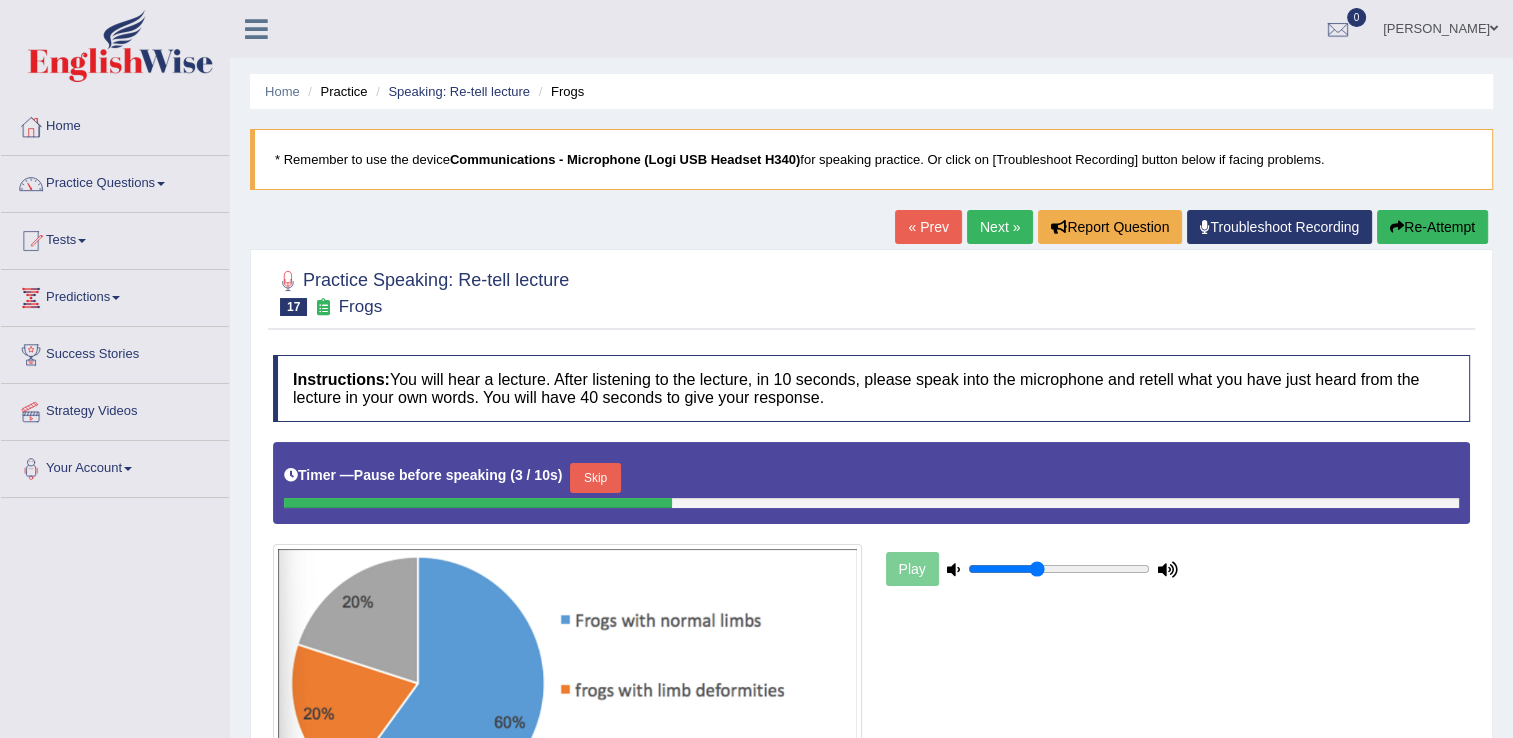 click on "Re-Attempt" at bounding box center [1432, 227] 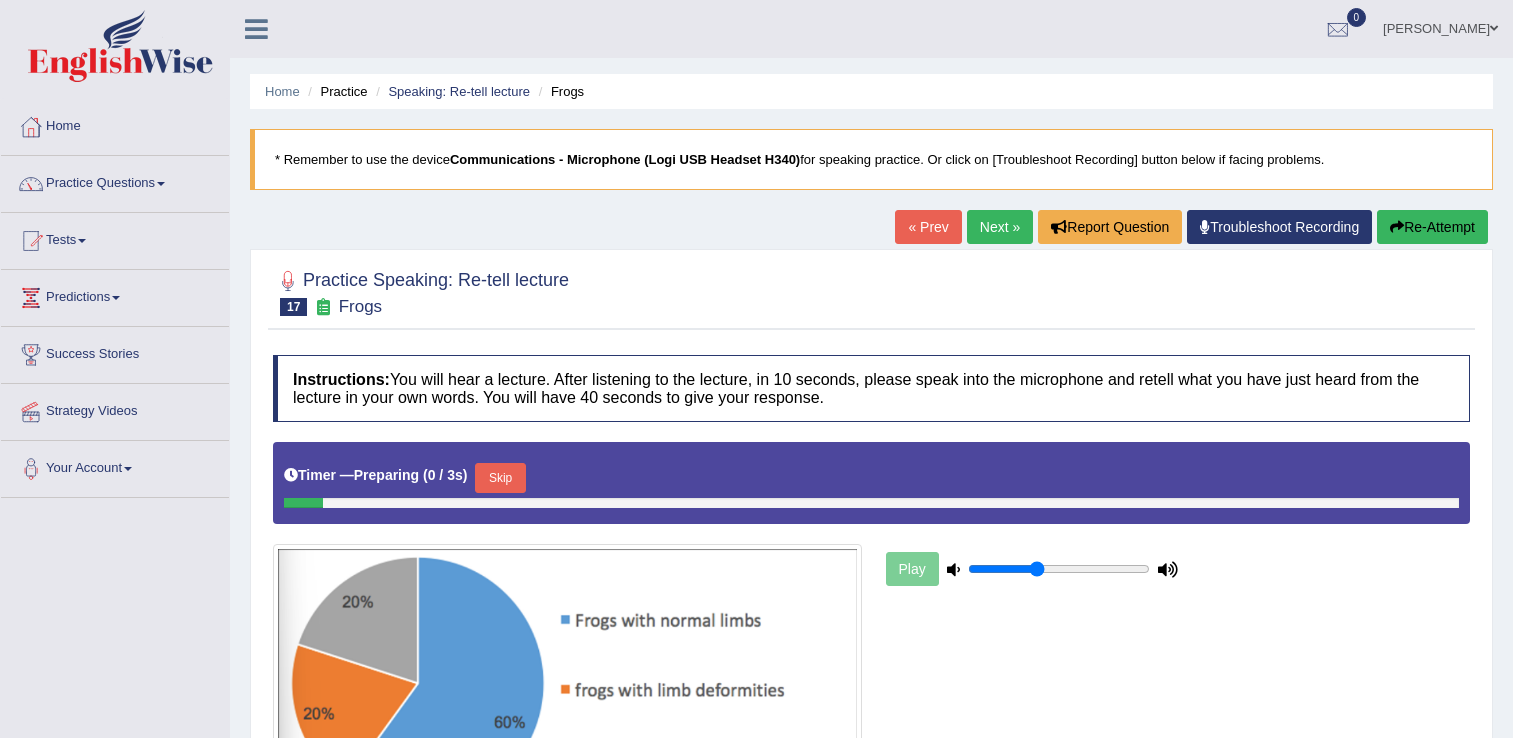 scroll, scrollTop: 0, scrollLeft: 0, axis: both 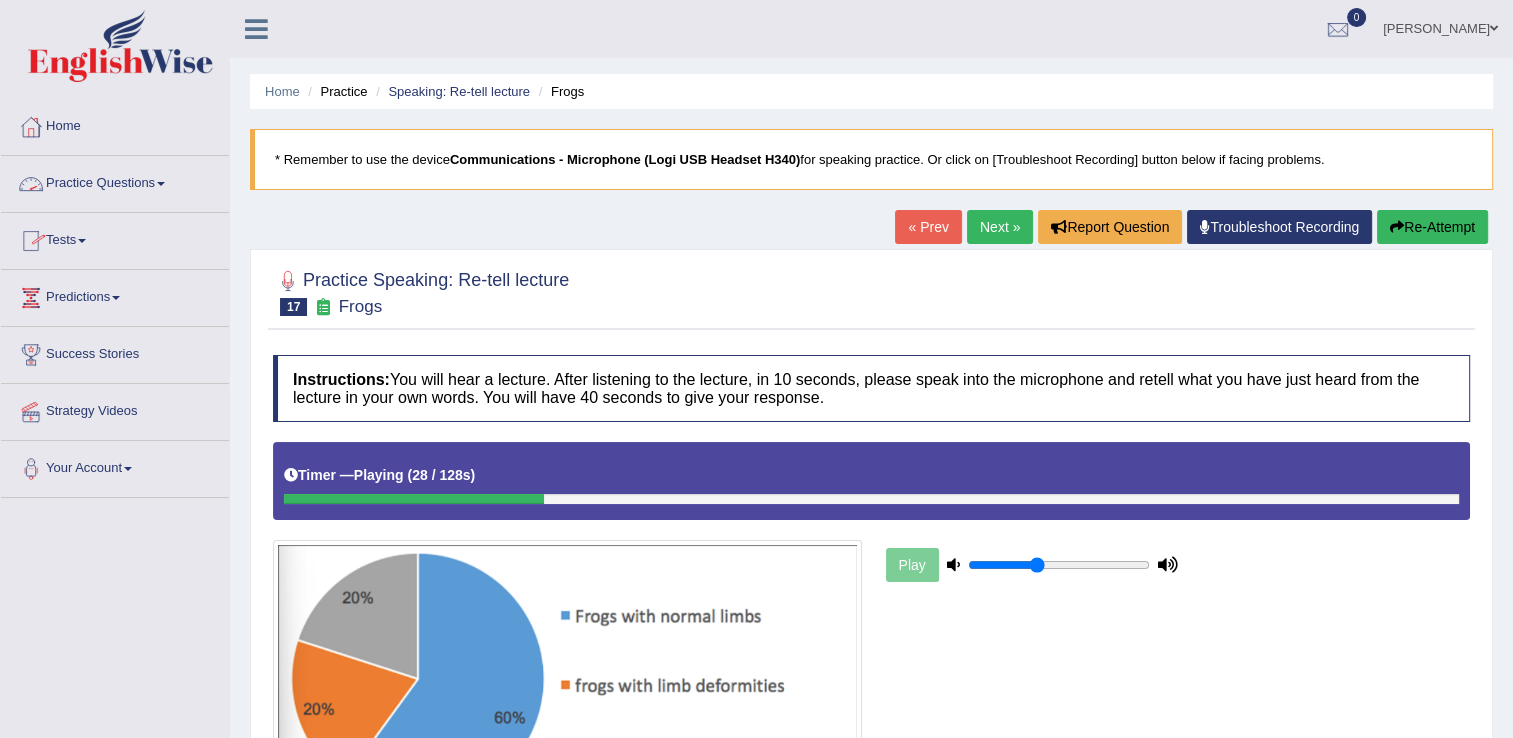 click on "Practice Questions" at bounding box center (115, 181) 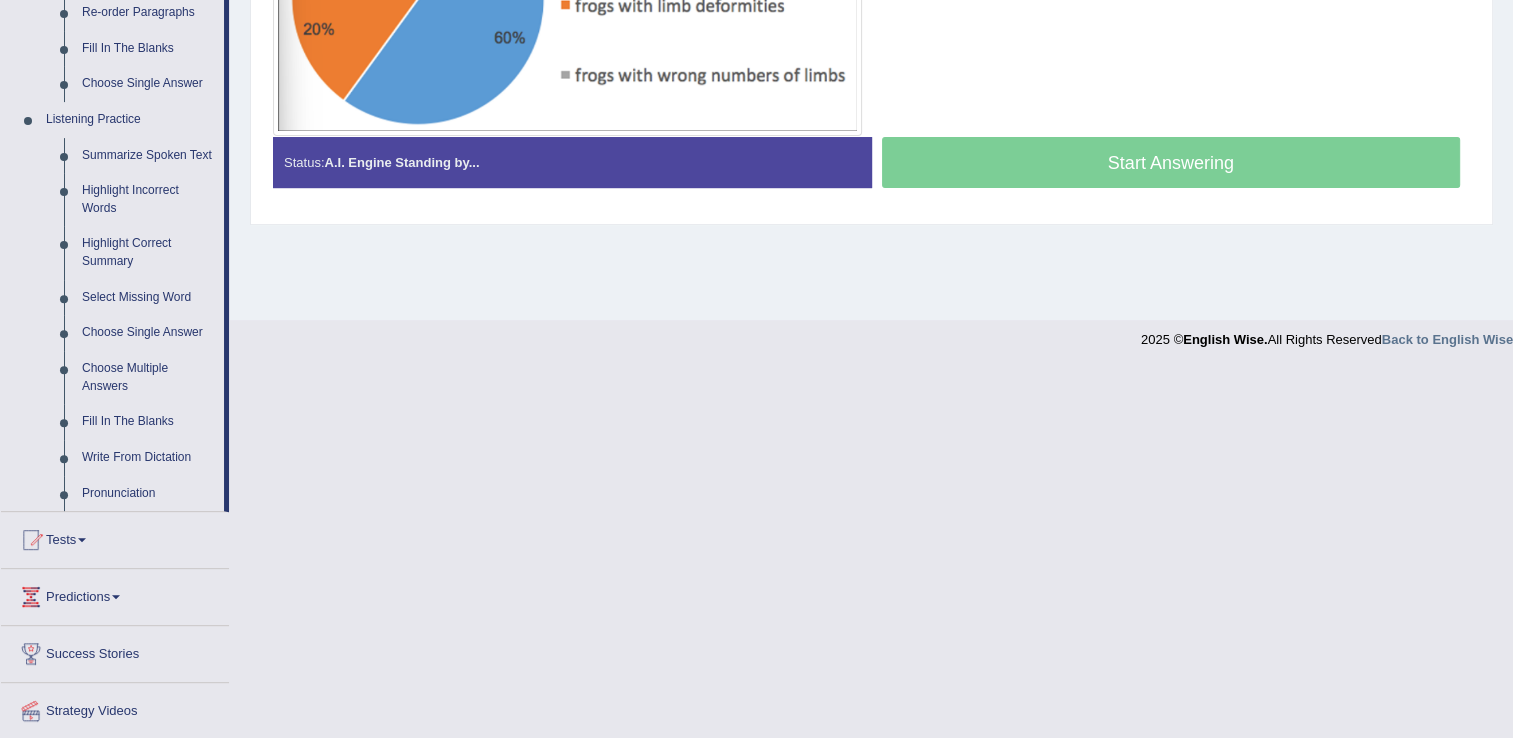 scroll, scrollTop: 720, scrollLeft: 0, axis: vertical 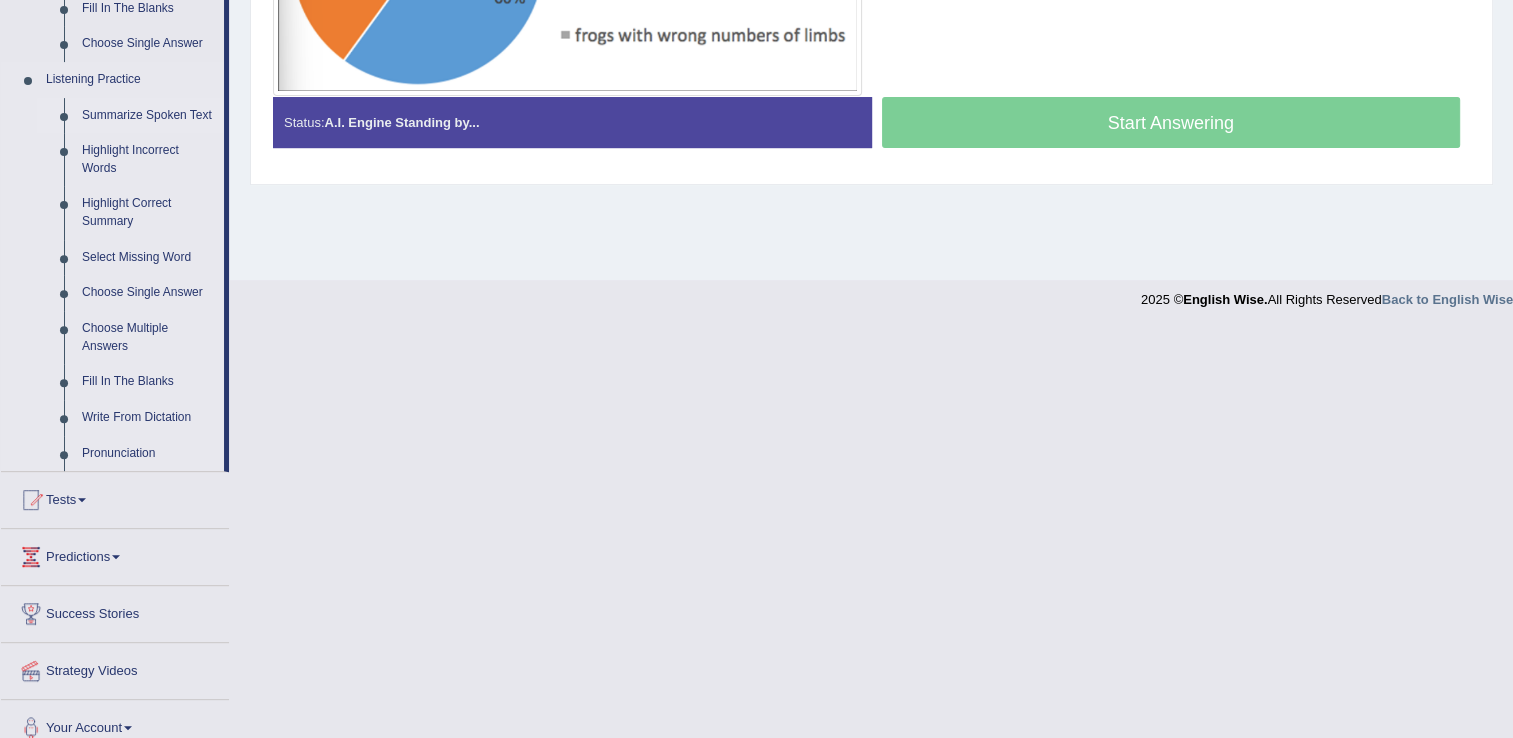 click on "Summarize Spoken Text" at bounding box center [148, 116] 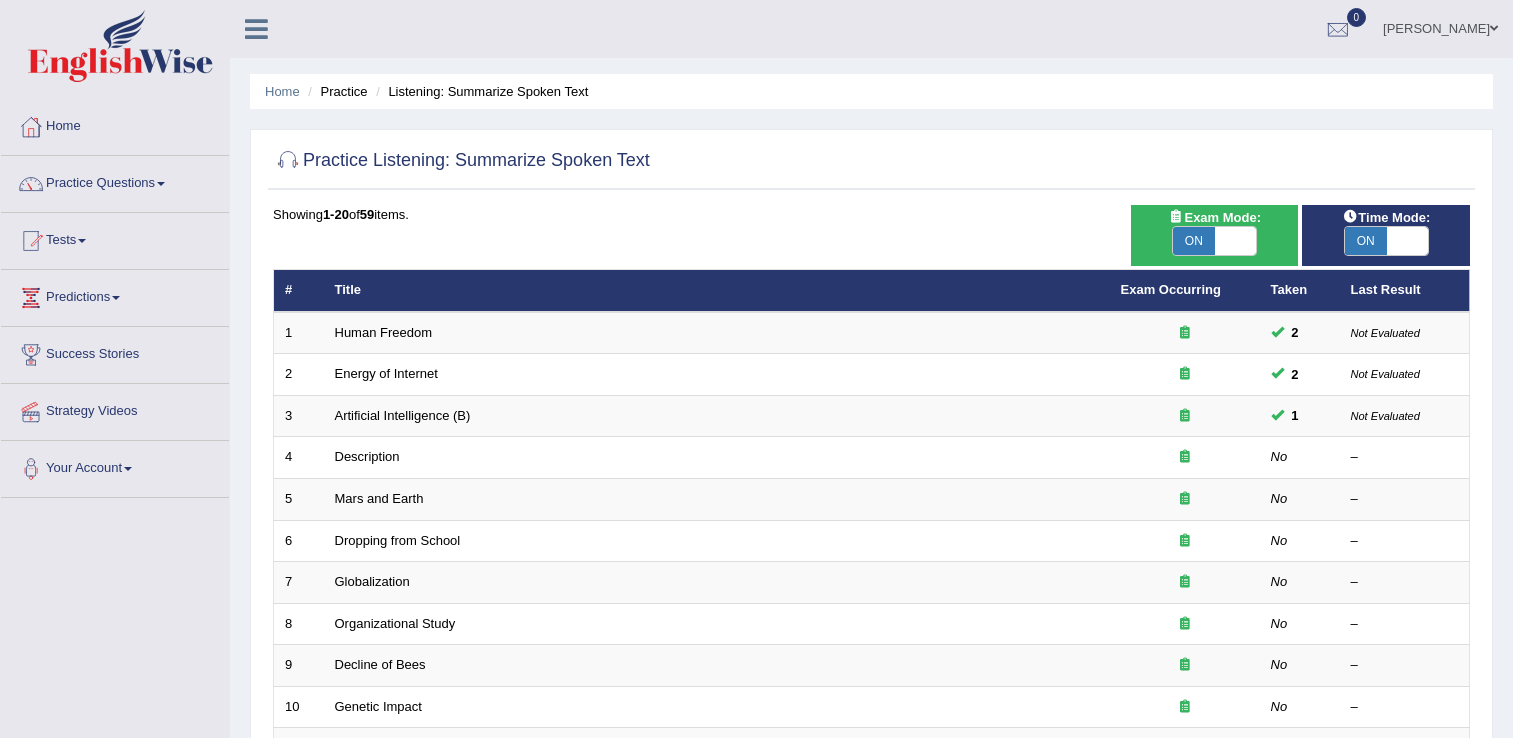 scroll, scrollTop: 0, scrollLeft: 0, axis: both 